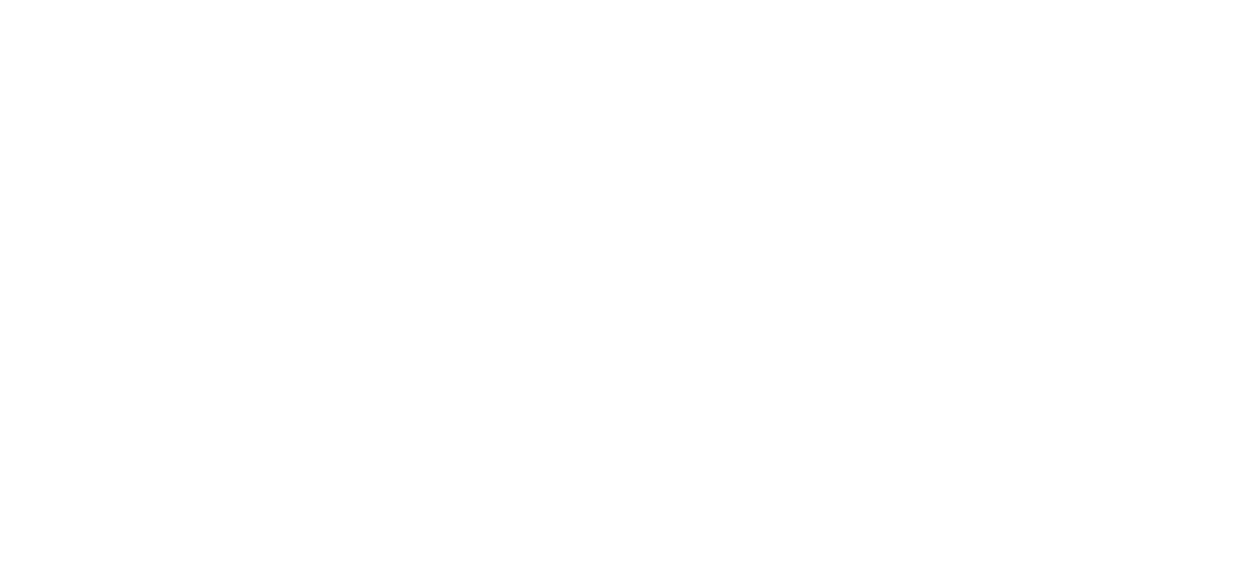 scroll, scrollTop: 0, scrollLeft: 0, axis: both 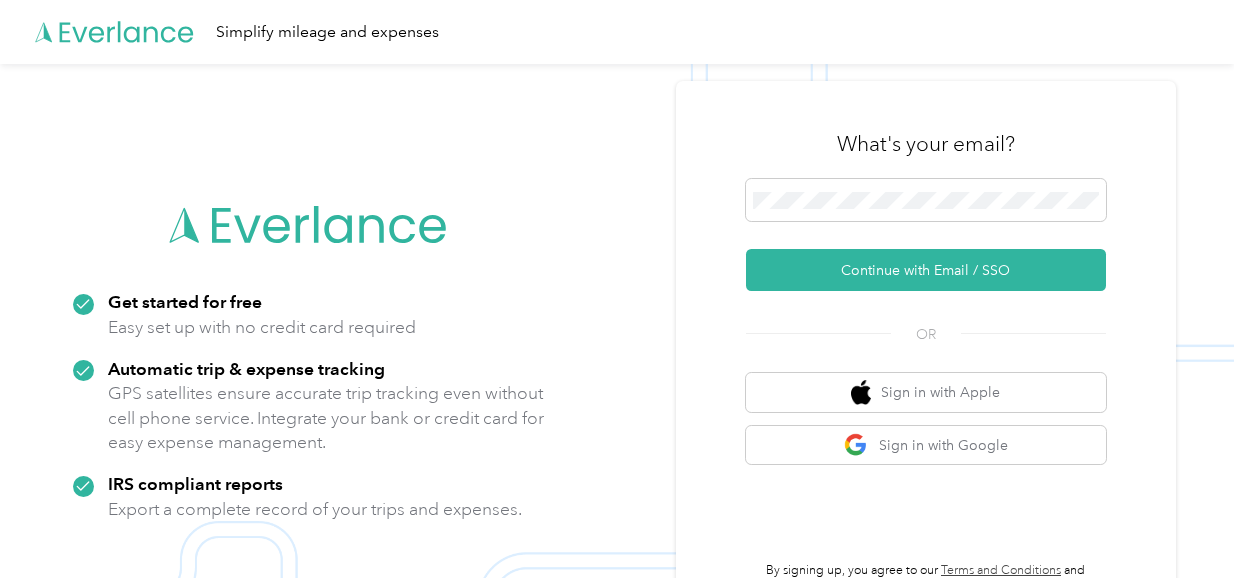 click 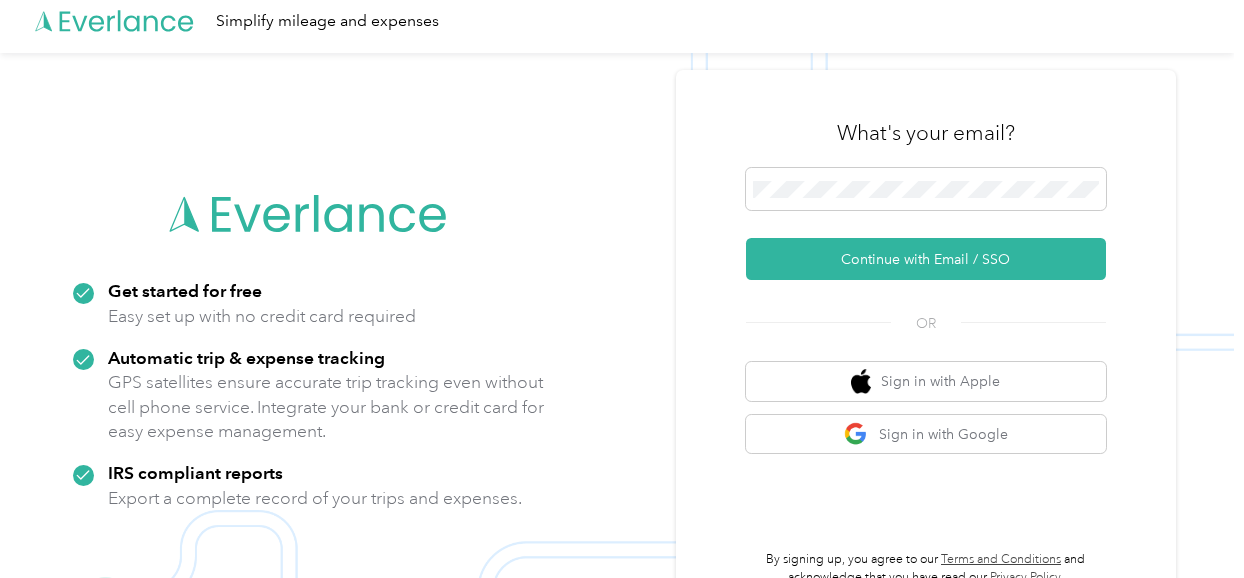 scroll, scrollTop: 0, scrollLeft: 0, axis: both 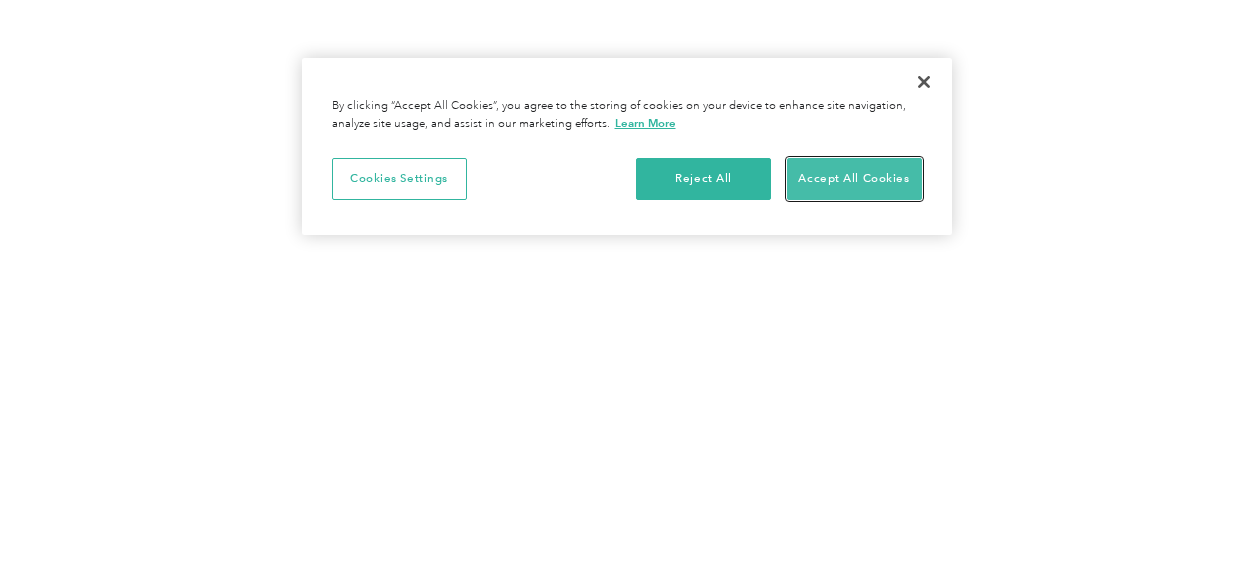 click on "Accept All Cookies" at bounding box center (854, 179) 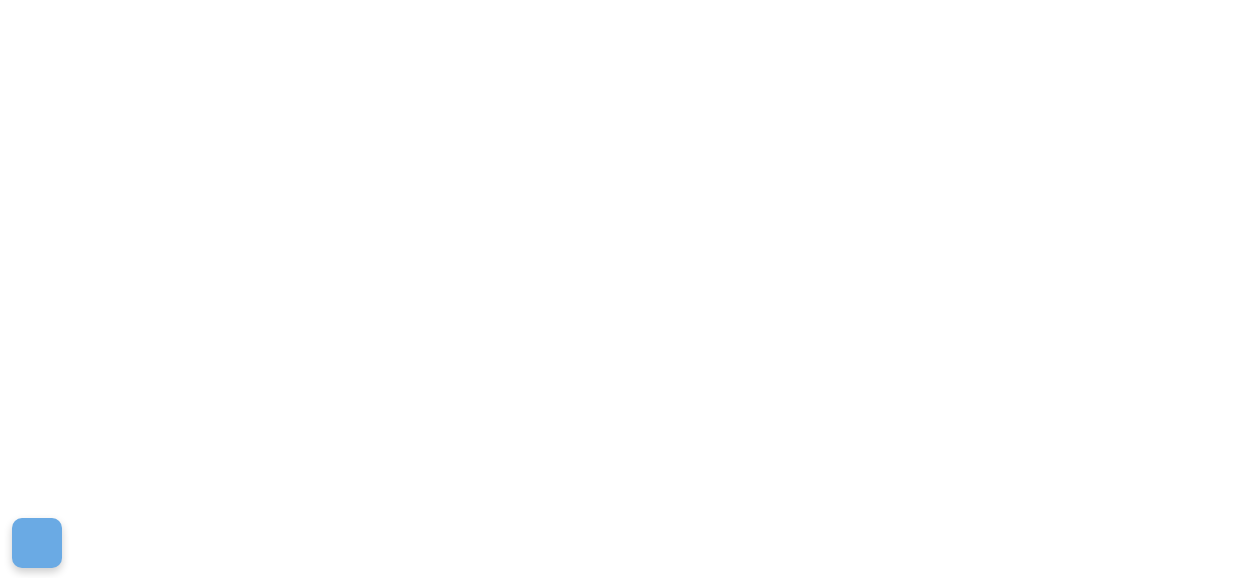 scroll, scrollTop: 0, scrollLeft: 0, axis: both 